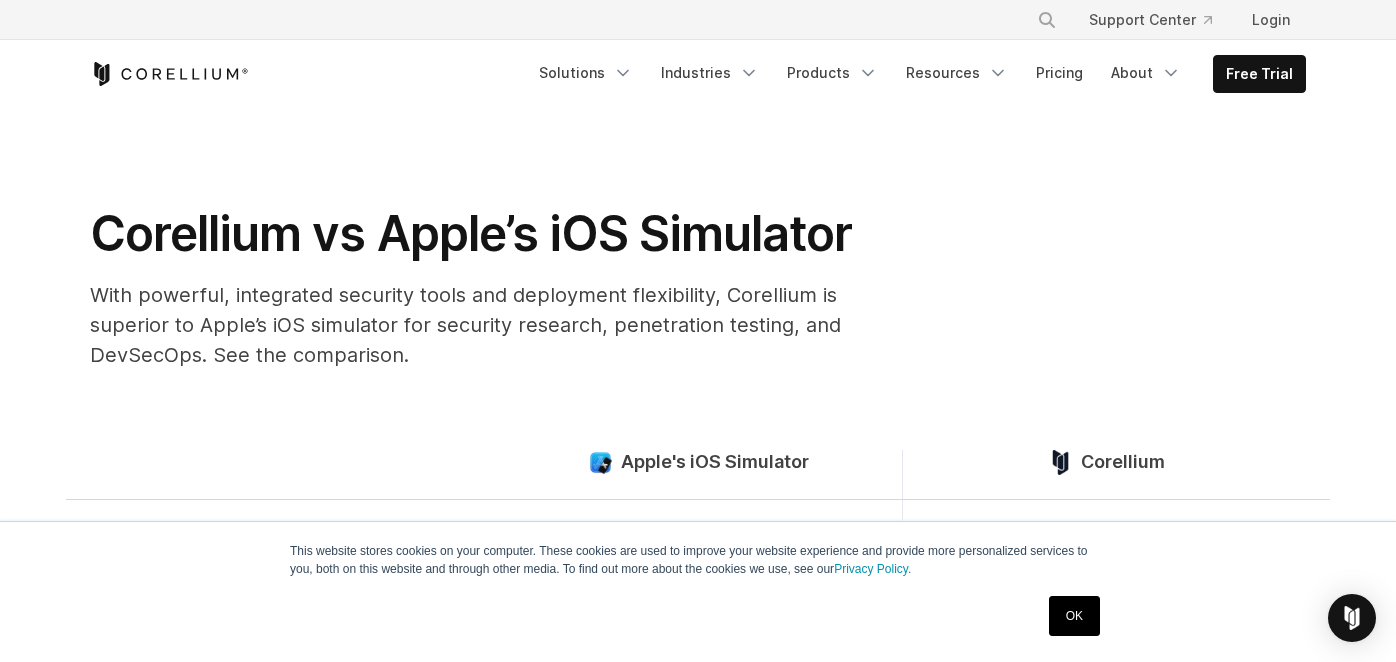 scroll, scrollTop: 79, scrollLeft: 0, axis: vertical 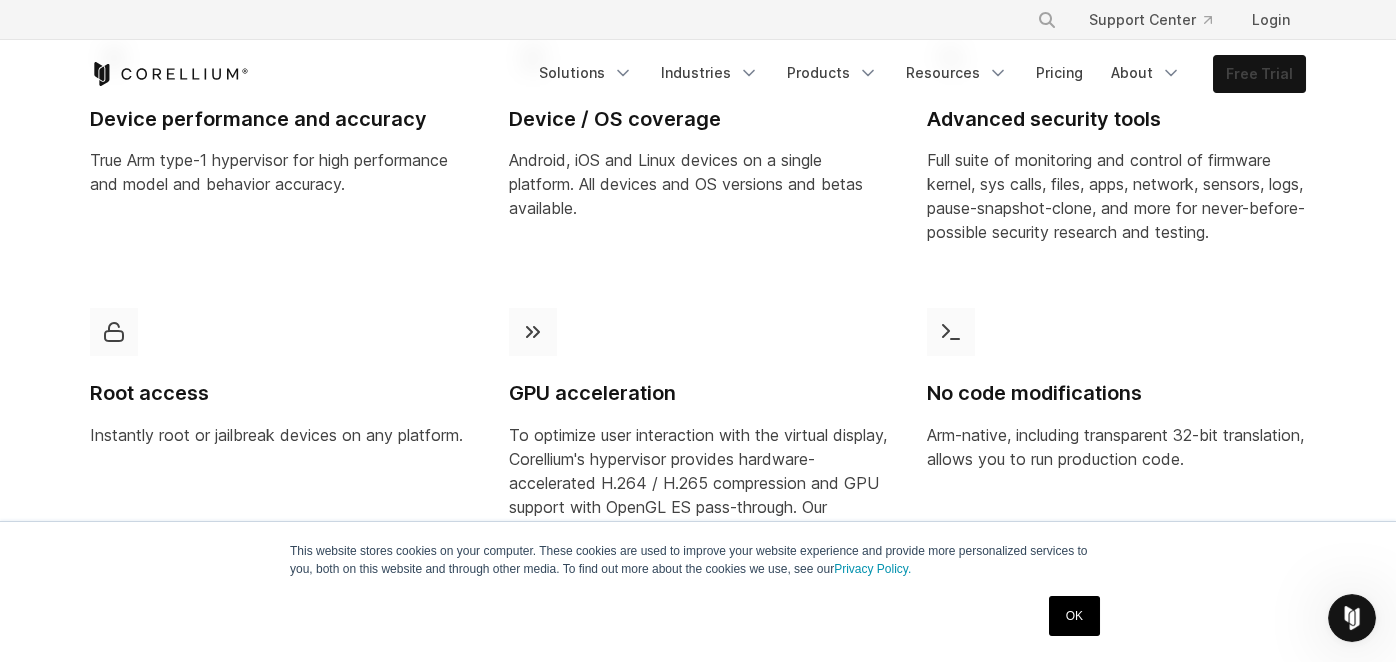 click on "Free Trial" at bounding box center [1259, 74] 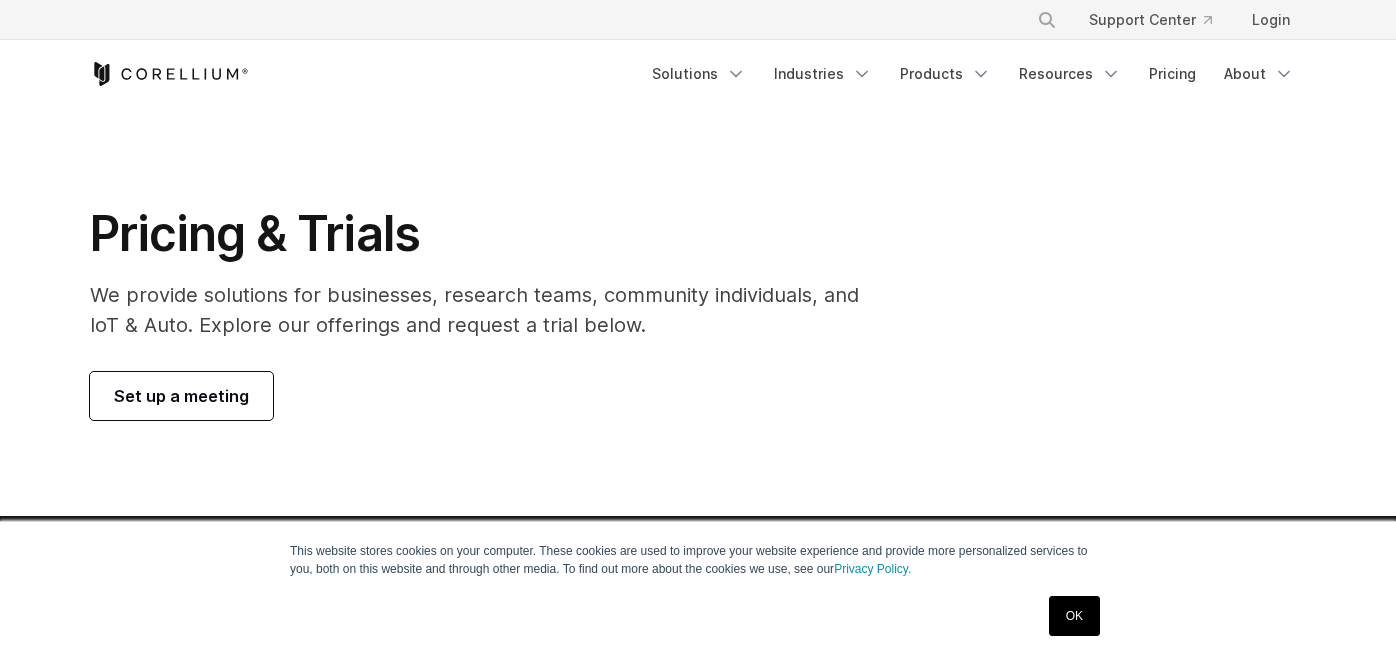 scroll, scrollTop: 0, scrollLeft: 0, axis: both 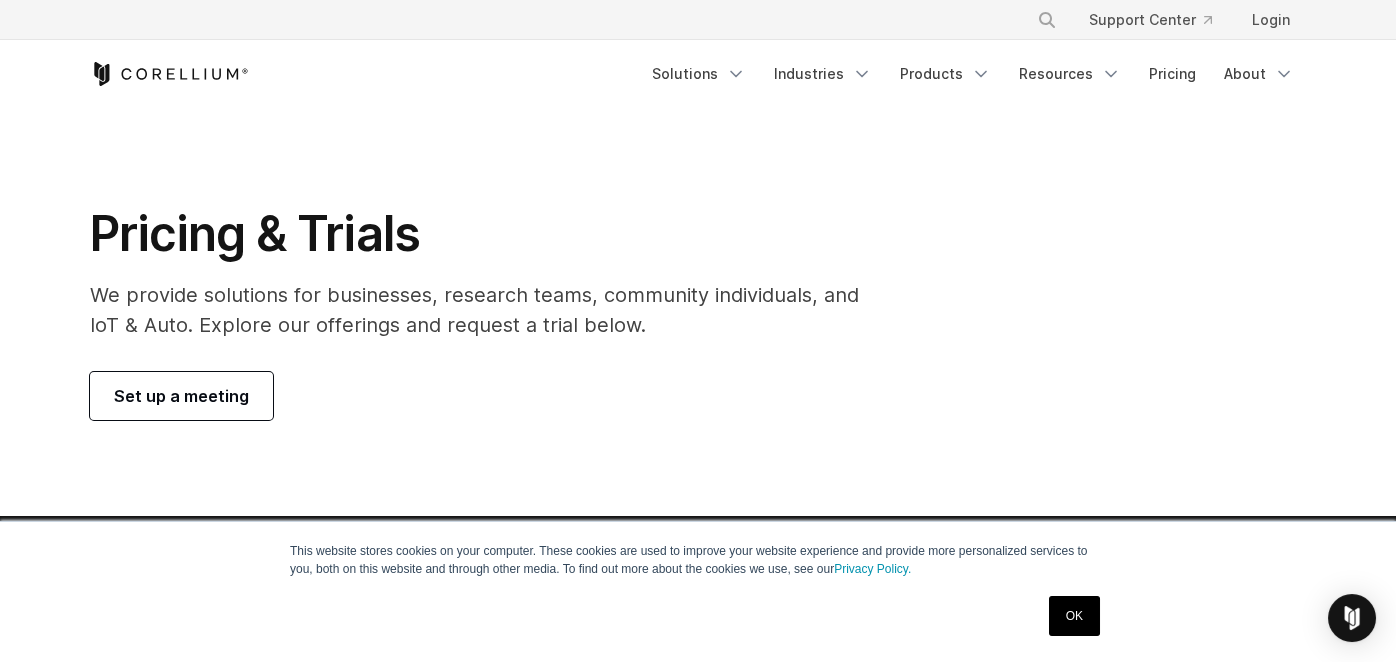 click on "OK" at bounding box center [1074, 616] 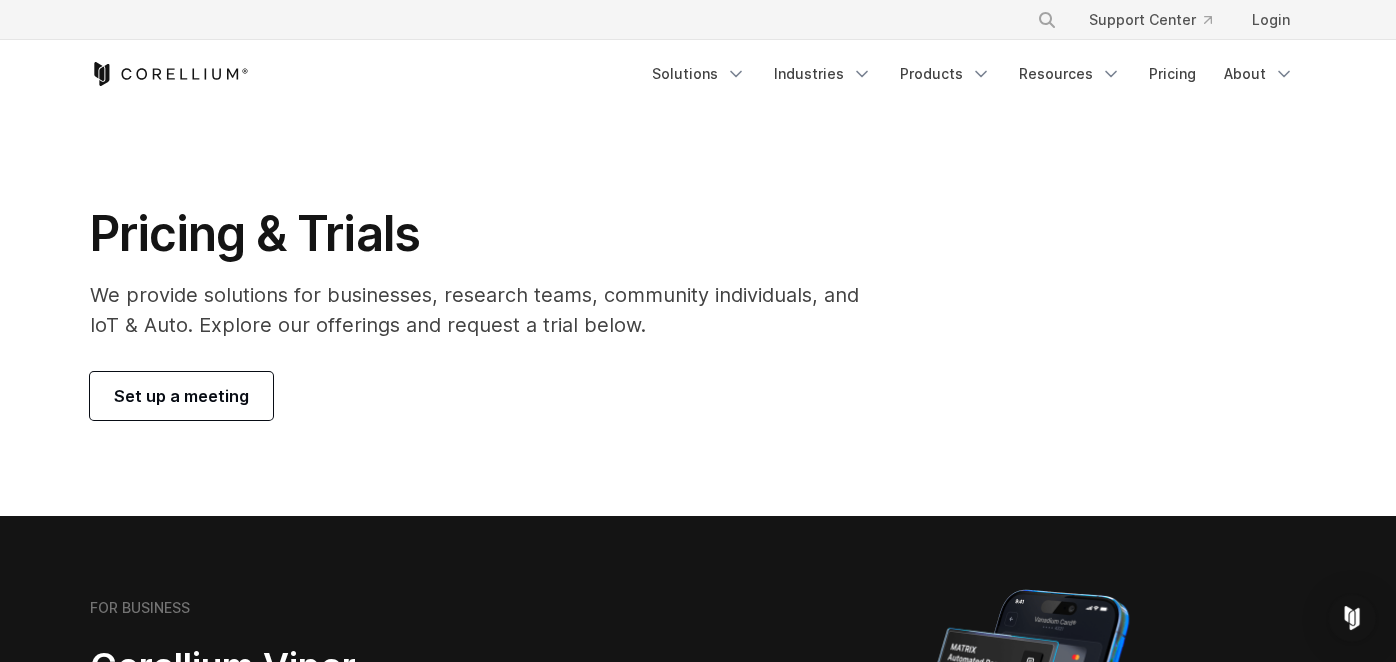 click on "Set up a meeting" at bounding box center [181, 396] 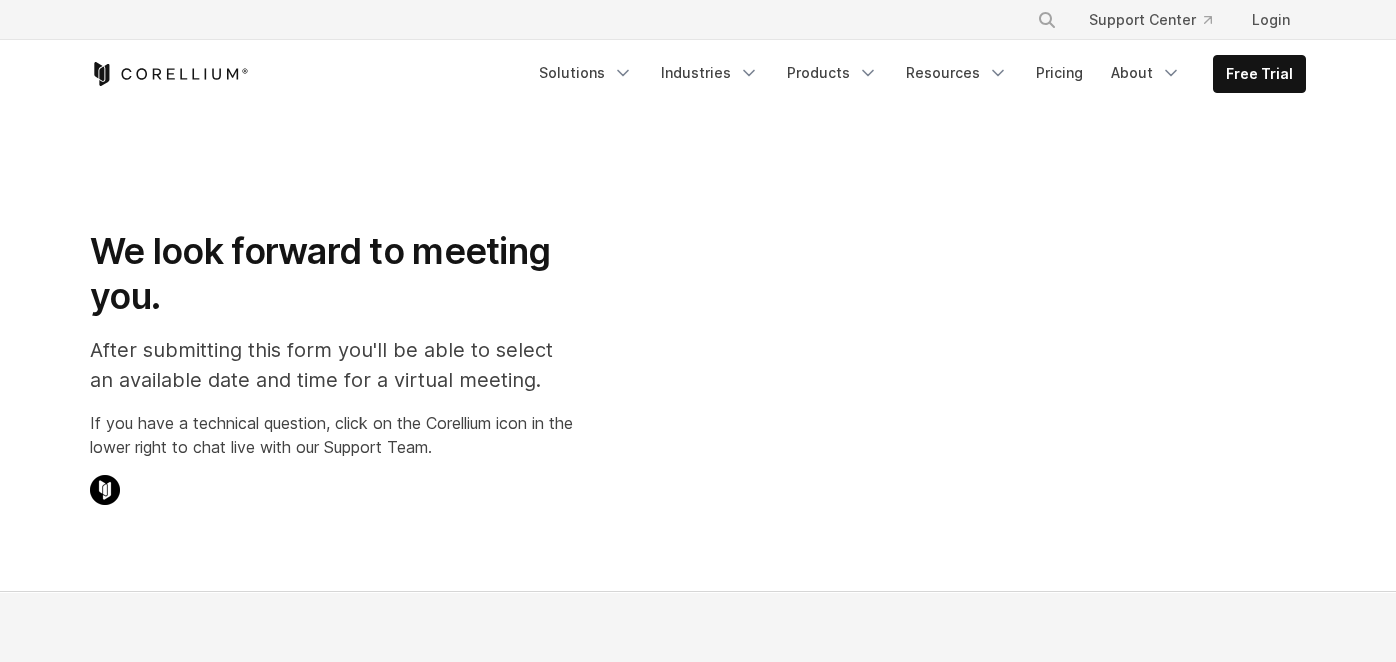 scroll, scrollTop: 0, scrollLeft: 0, axis: both 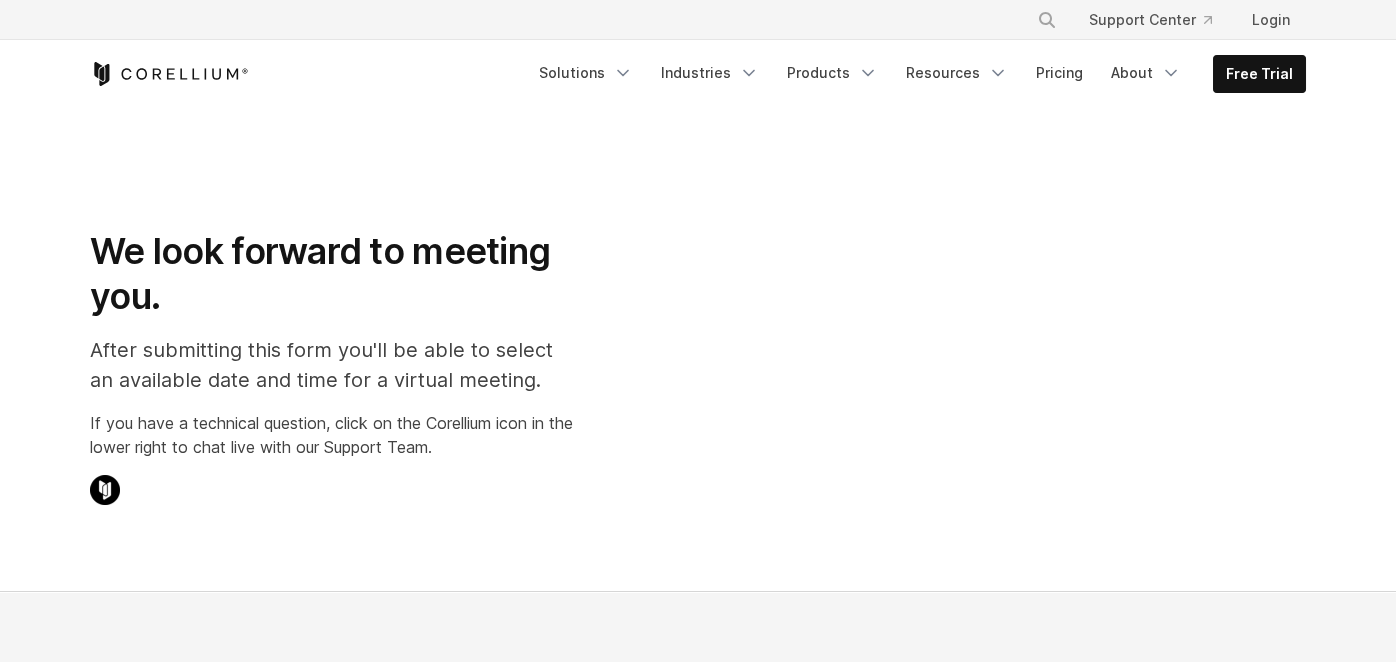 select on "**" 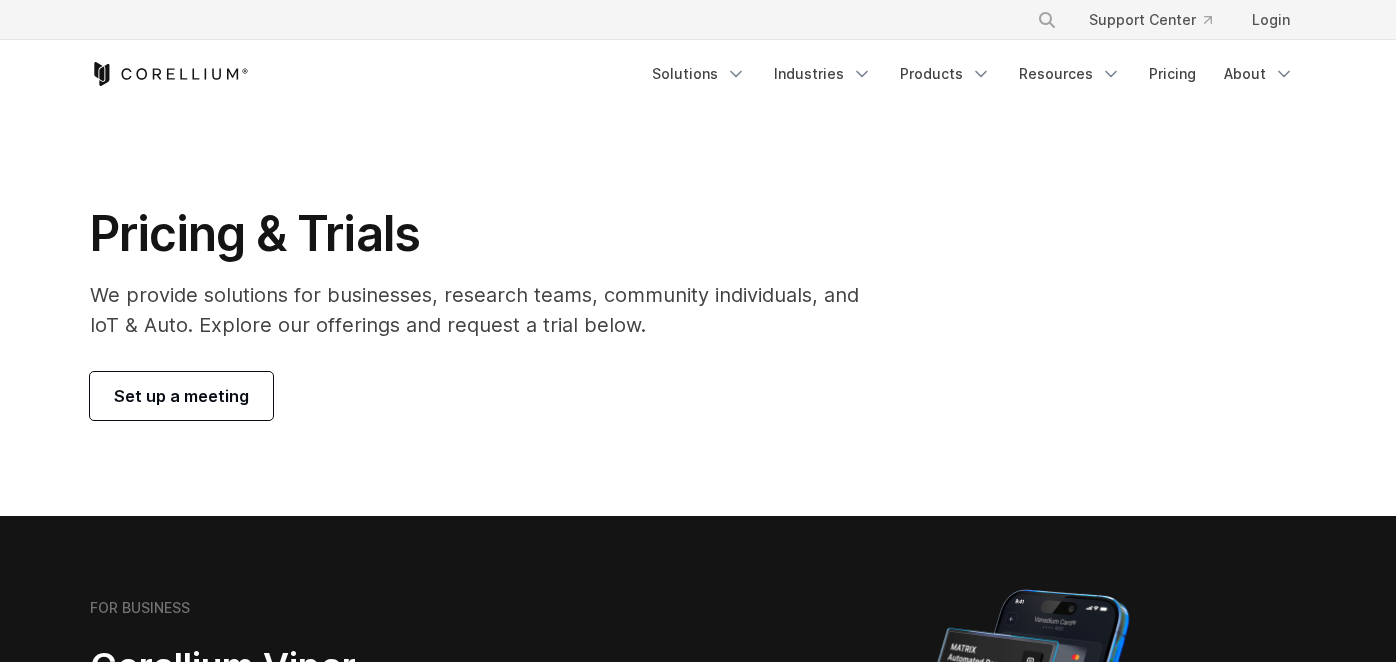scroll, scrollTop: 0, scrollLeft: 0, axis: both 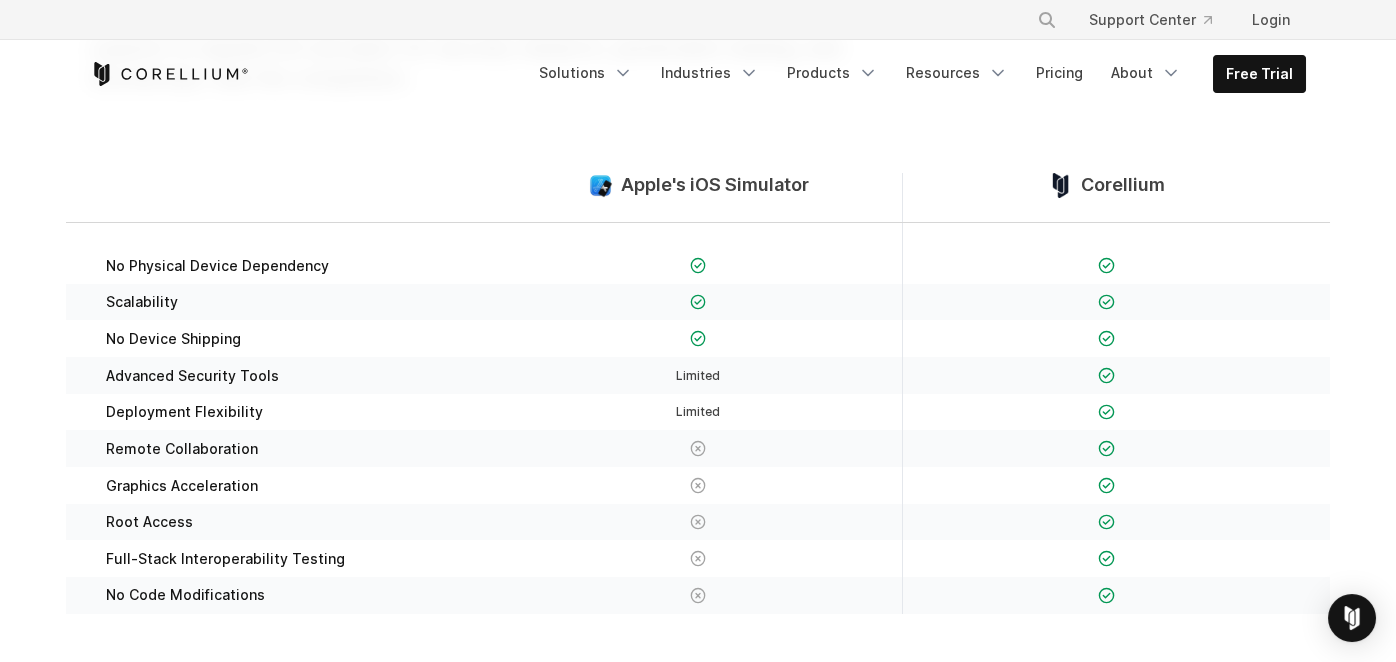 click on "Apple's iOS Simulator" at bounding box center (715, 185) 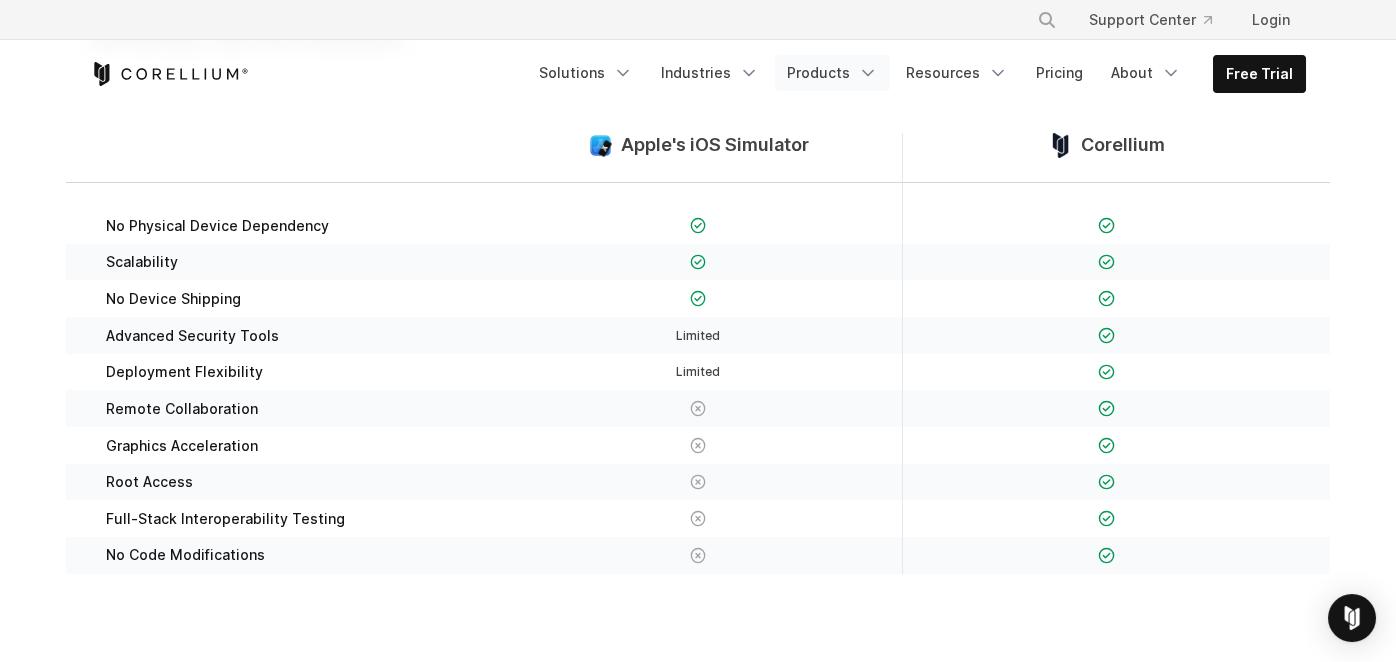scroll, scrollTop: 356, scrollLeft: 0, axis: vertical 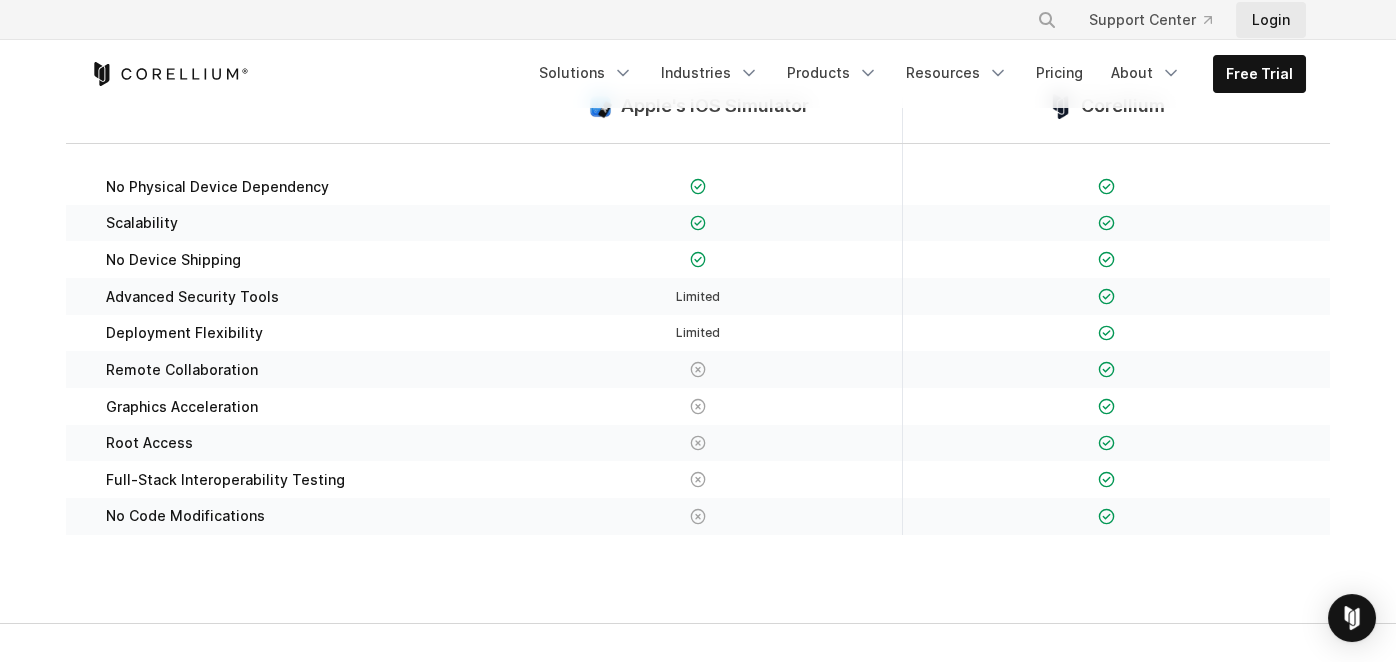 click on "Login" at bounding box center (1271, 20) 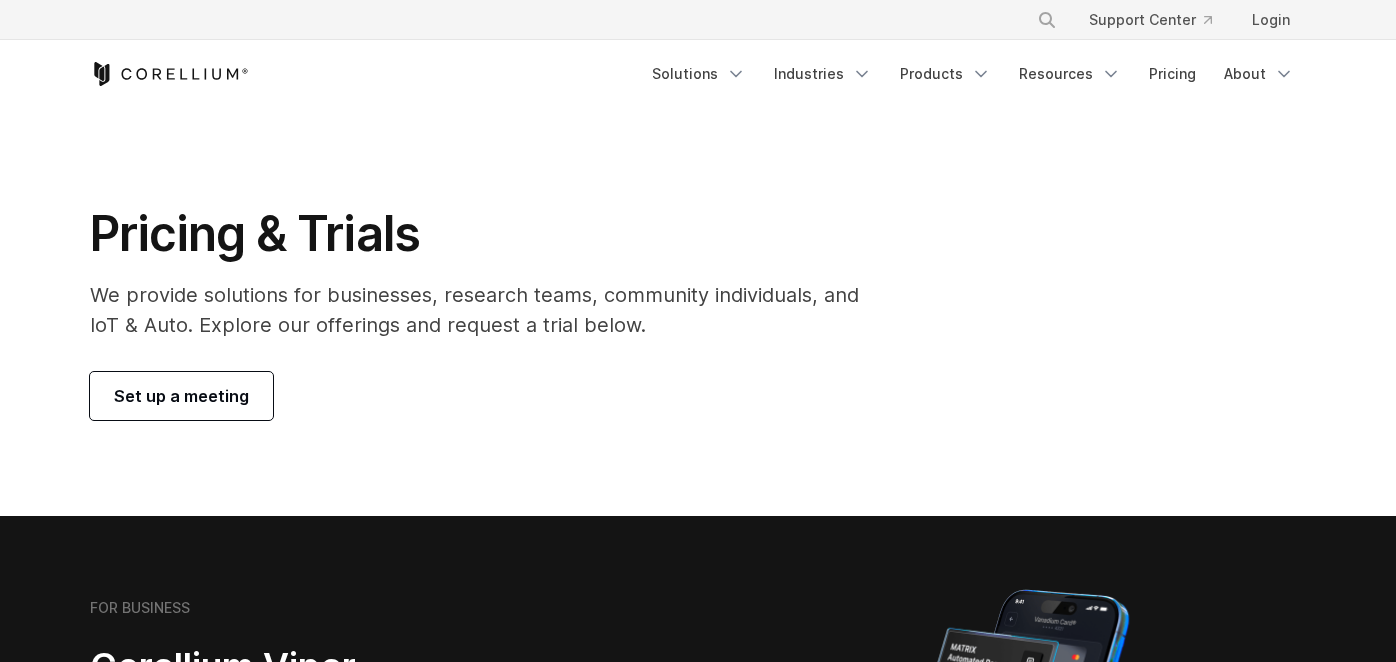 scroll, scrollTop: 0, scrollLeft: 0, axis: both 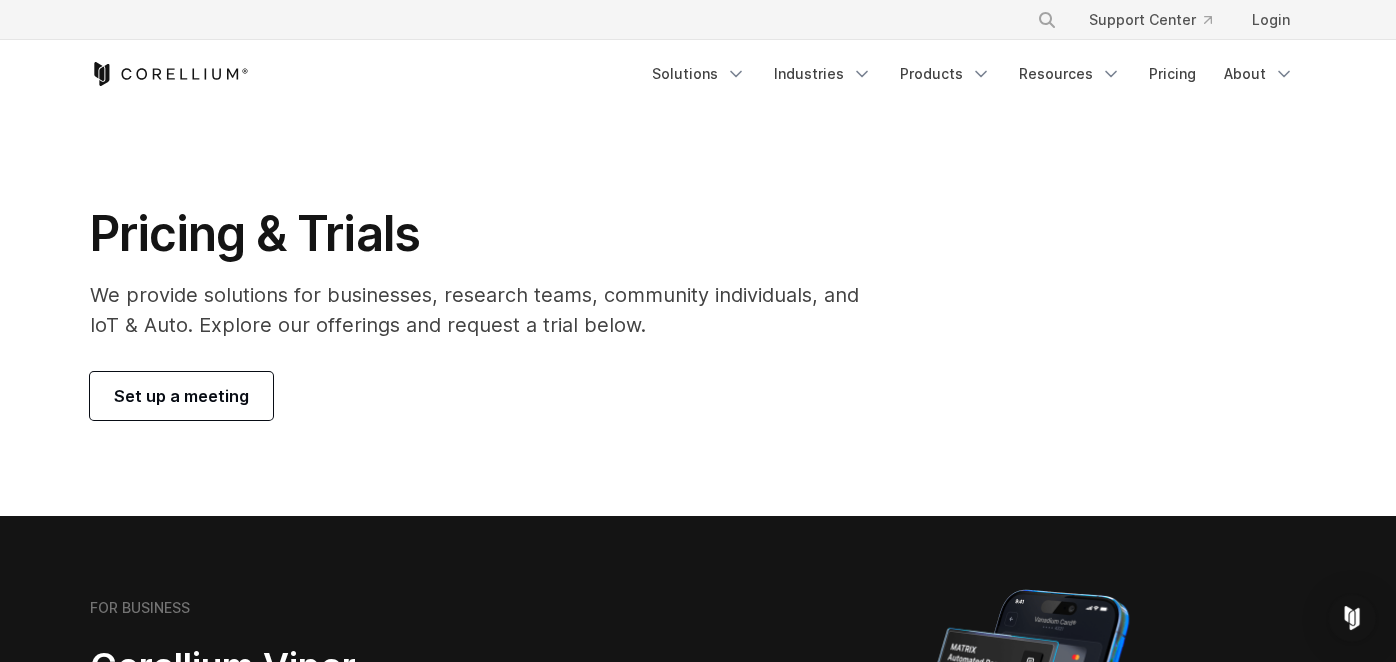 click on "Set up a meeting" at bounding box center [181, 396] 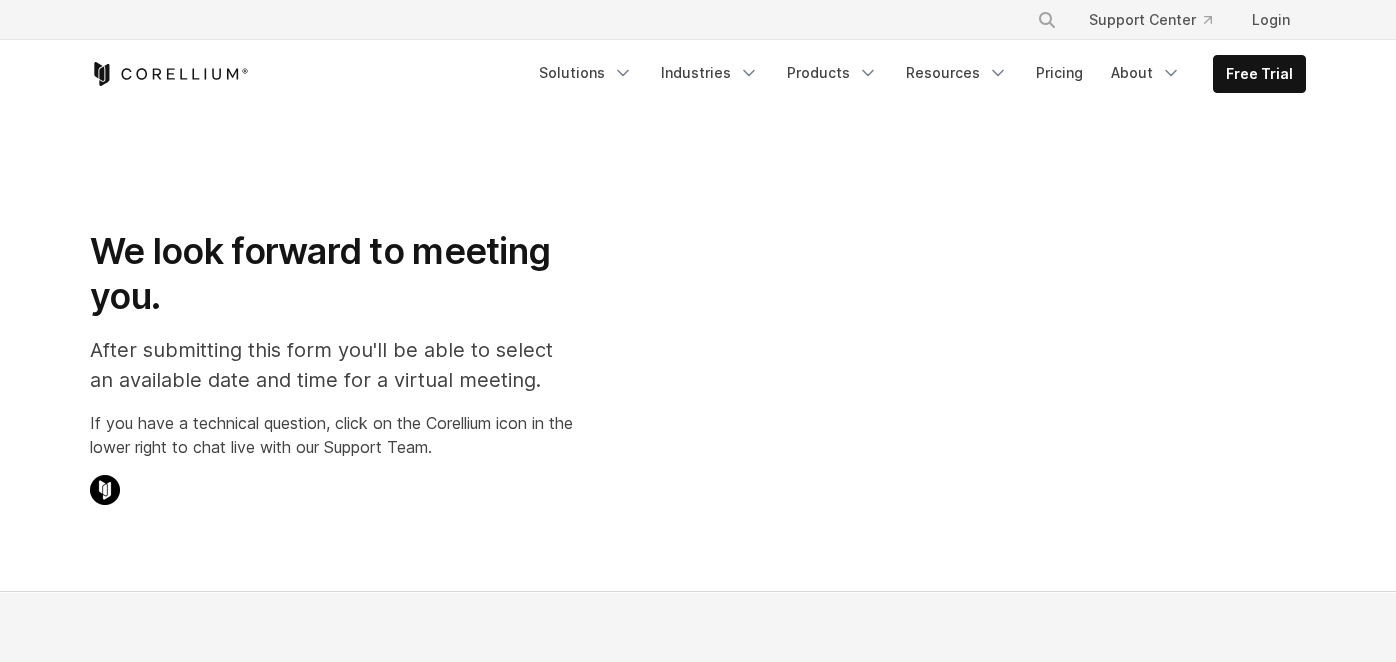 scroll, scrollTop: 0, scrollLeft: 0, axis: both 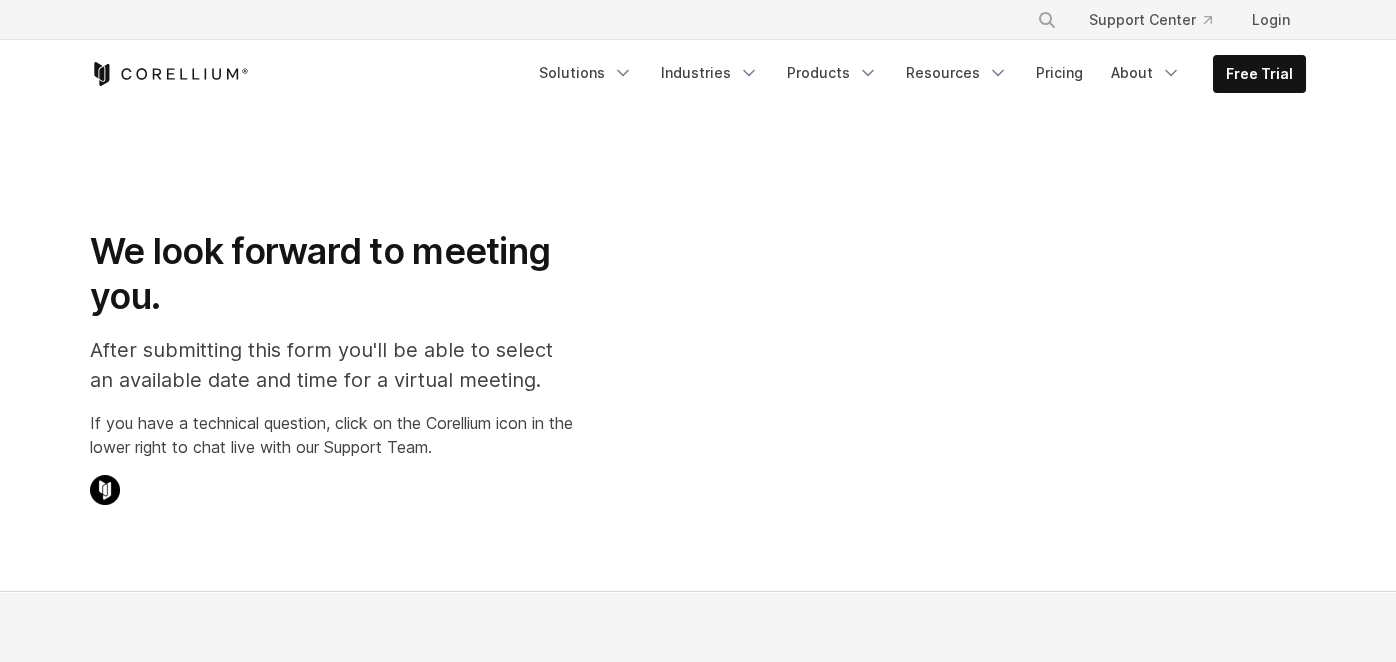 select on "**" 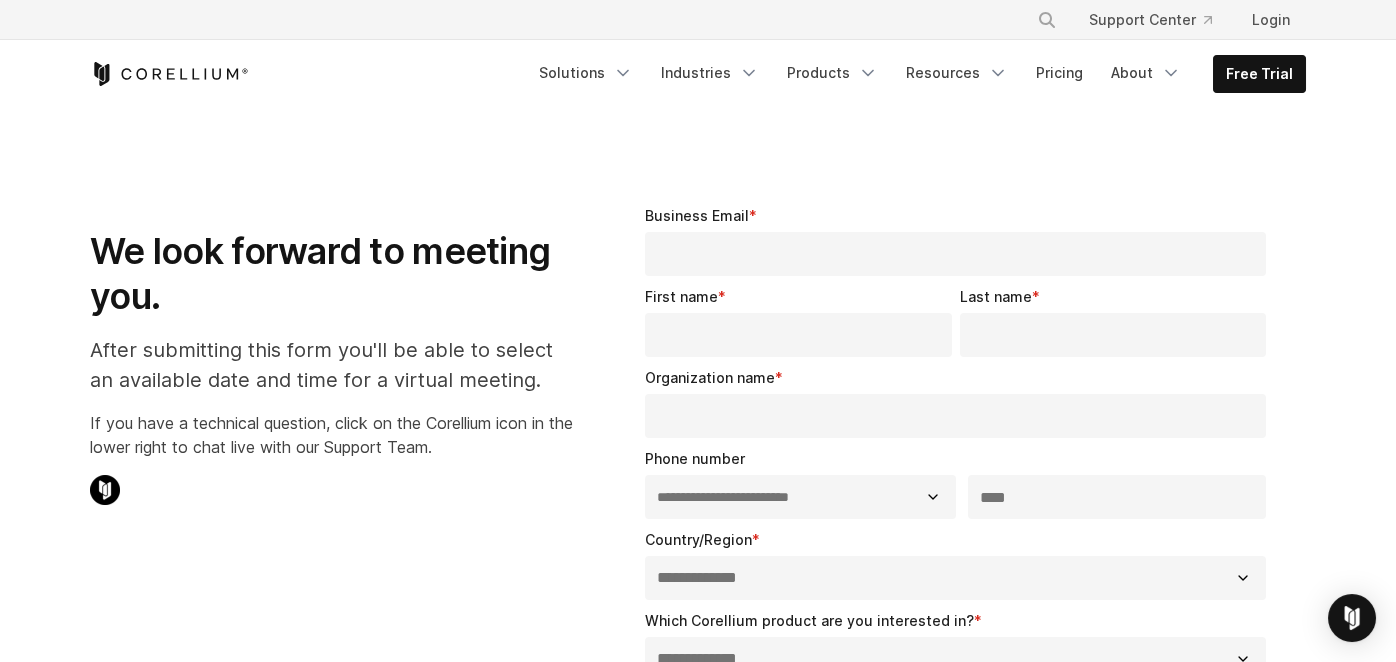click on "Business Email *" at bounding box center (955, 254) 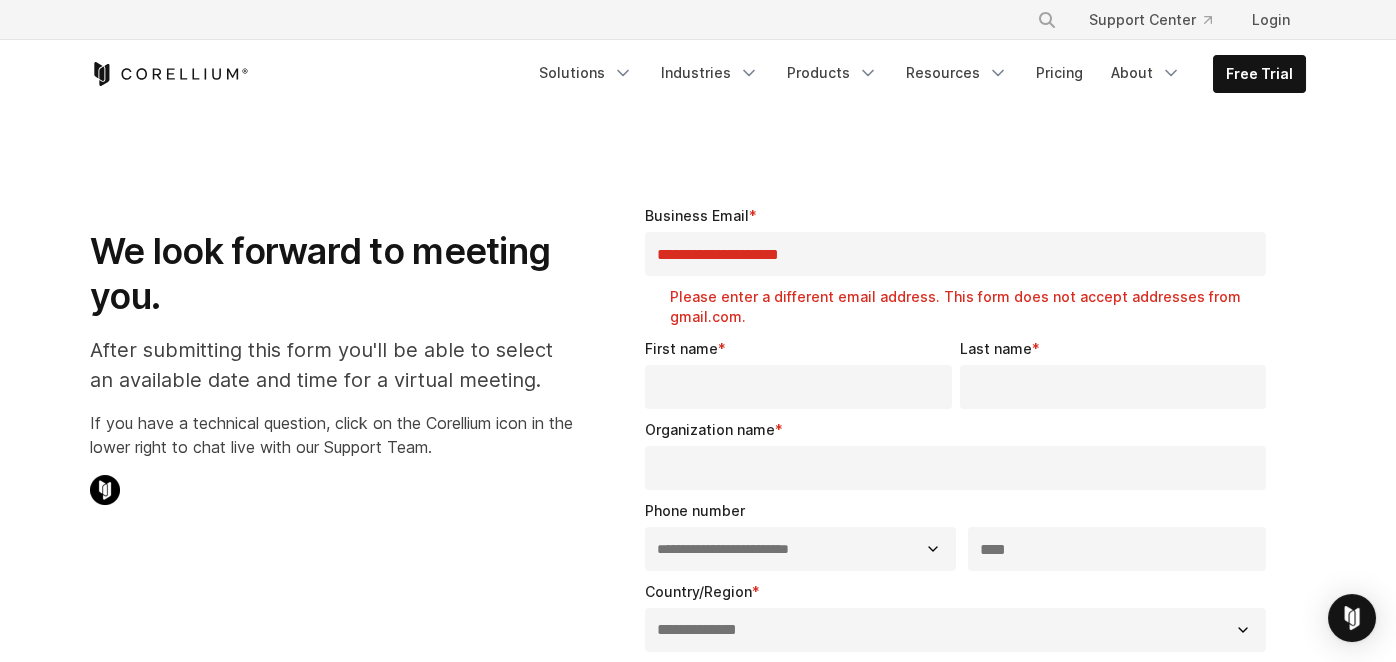 type on "**********" 